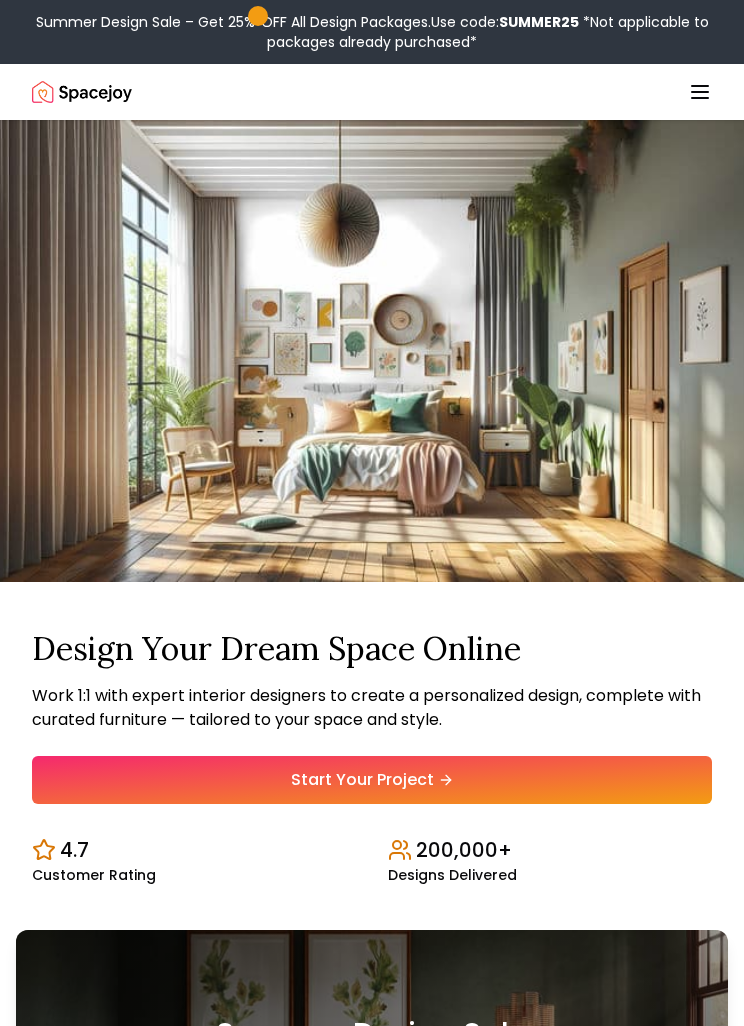 scroll, scrollTop: 0, scrollLeft: 0, axis: both 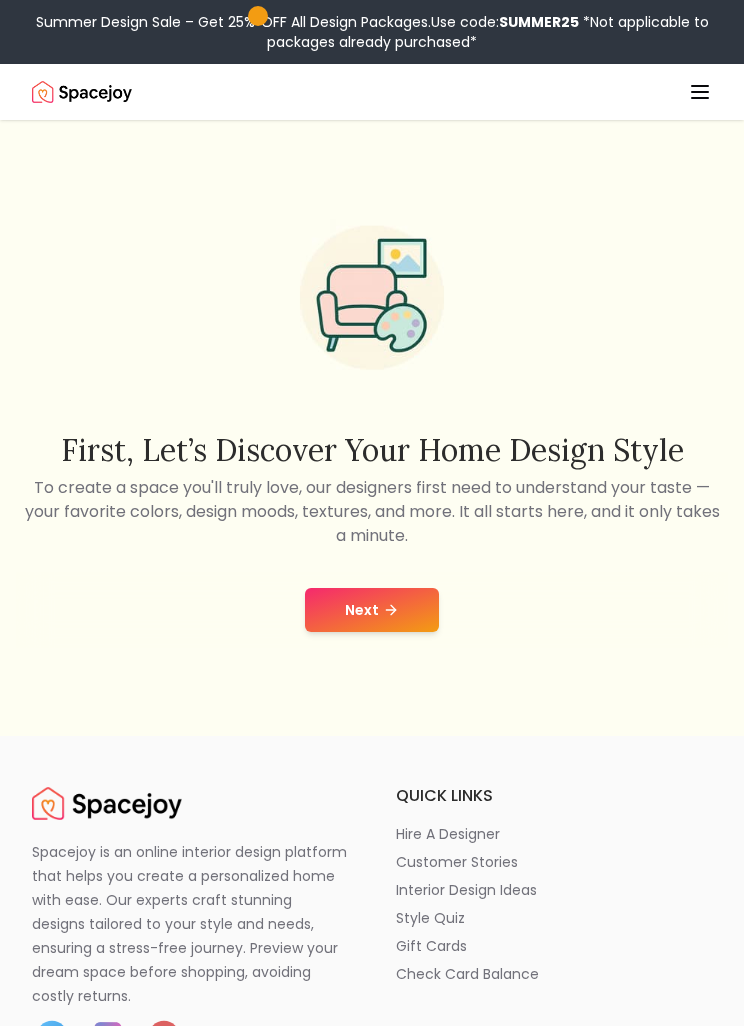 click on "Next" at bounding box center (372, 610) 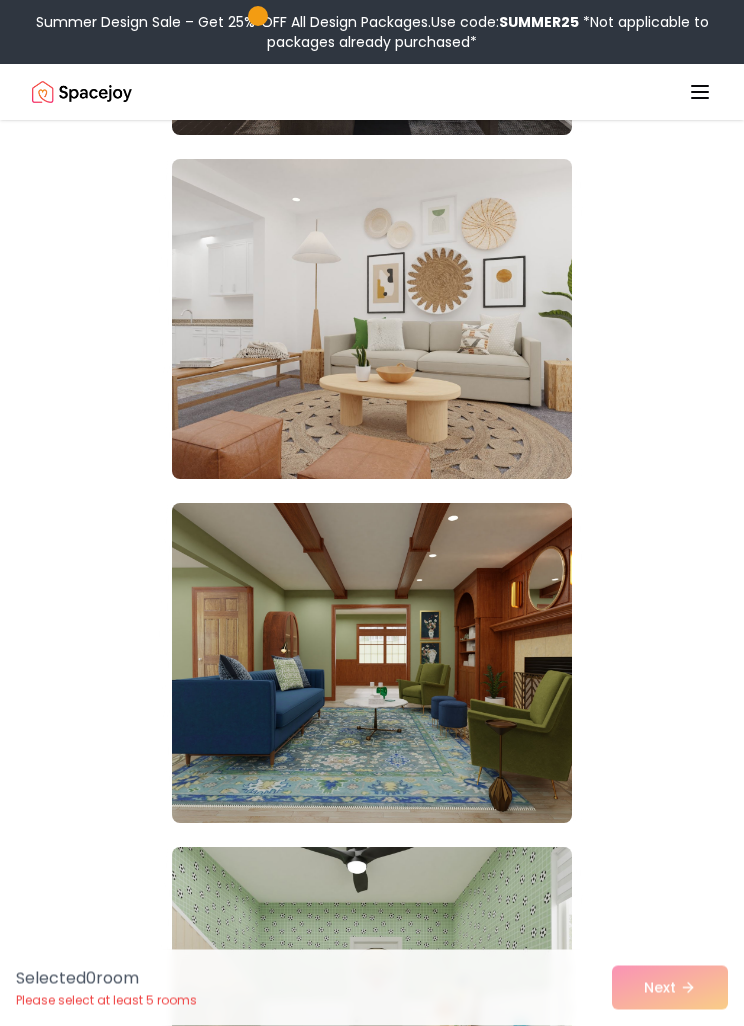 scroll, scrollTop: 3281, scrollLeft: 0, axis: vertical 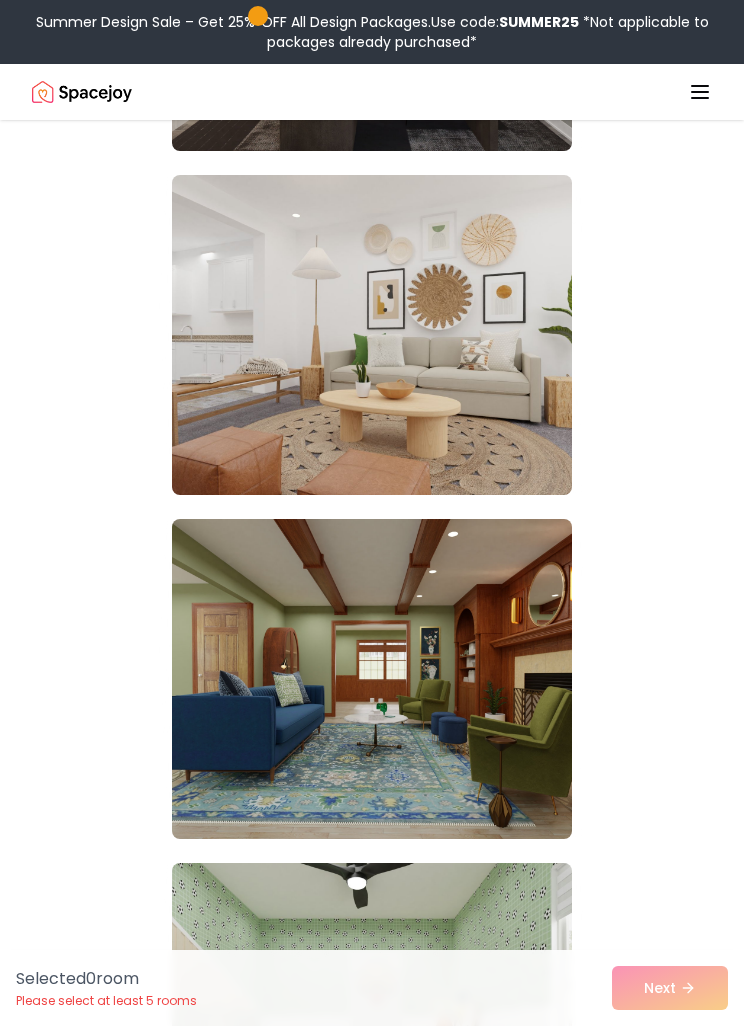 click at bounding box center [372, 335] 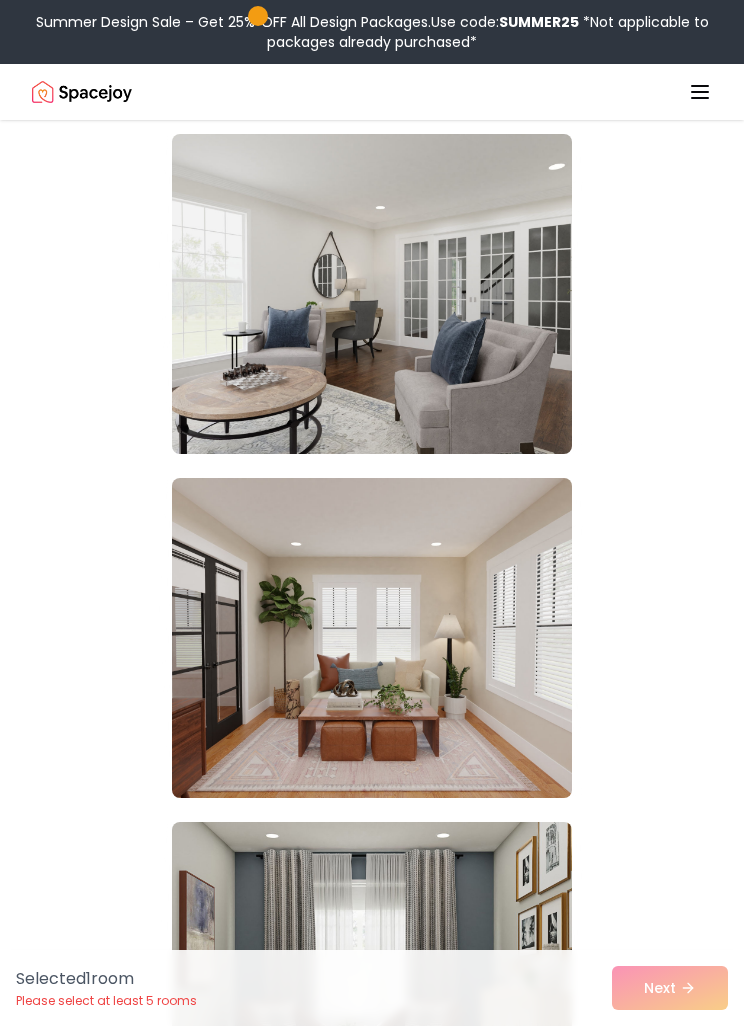 scroll, scrollTop: 4625, scrollLeft: 0, axis: vertical 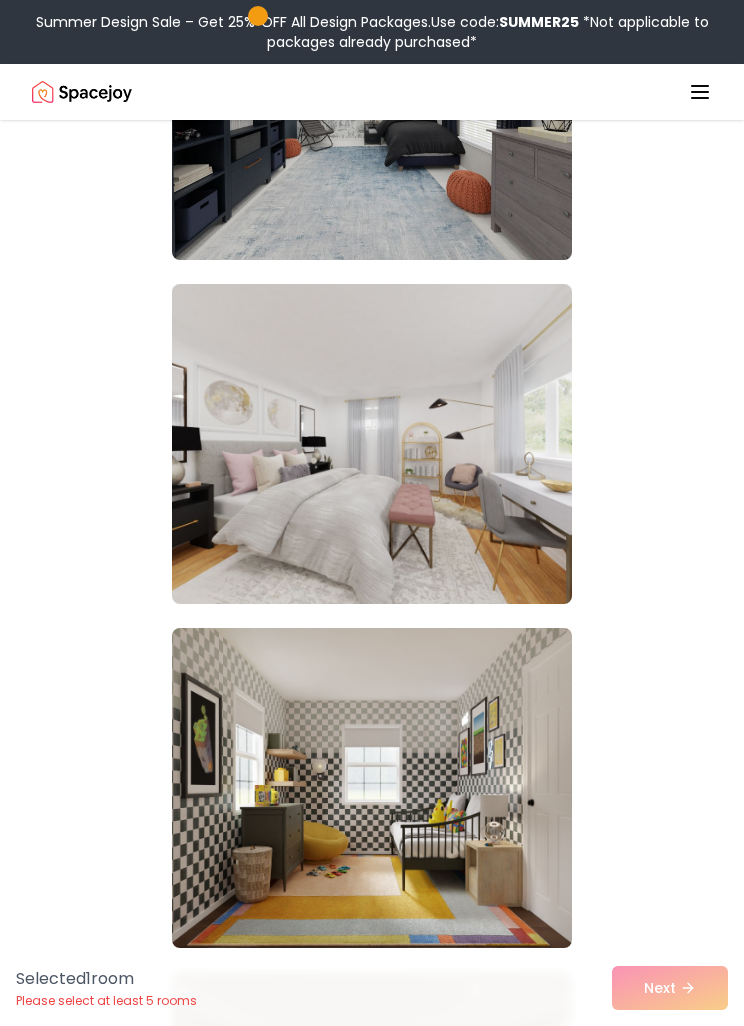 click at bounding box center [372, 444] 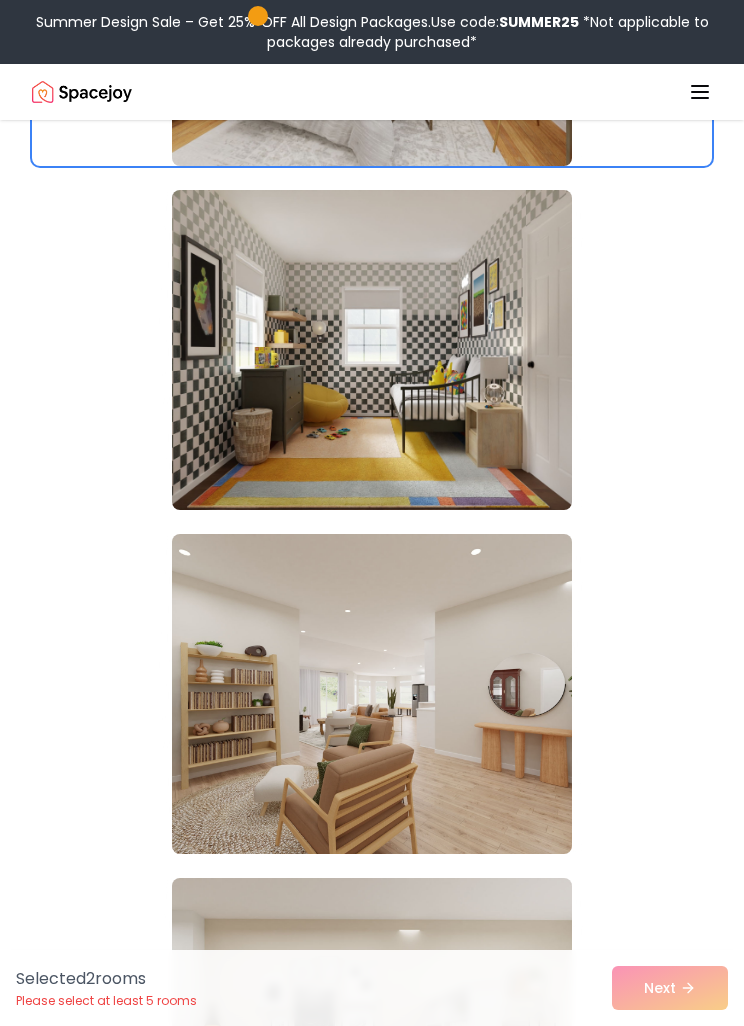 click at bounding box center (372, 694) 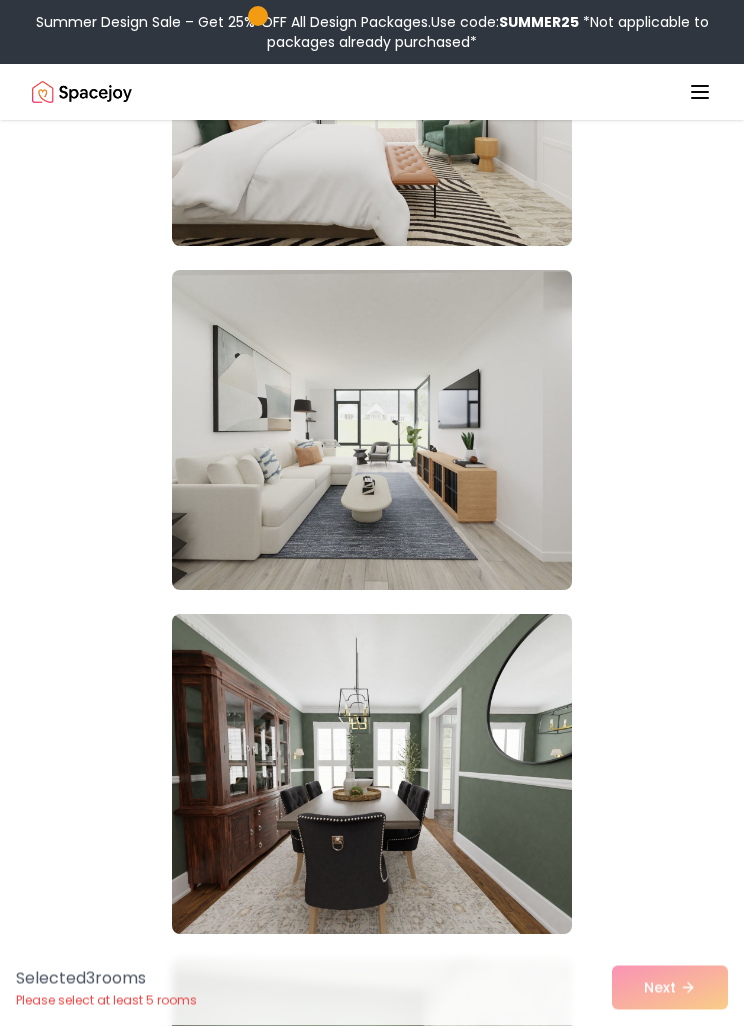 scroll, scrollTop: 8694, scrollLeft: 0, axis: vertical 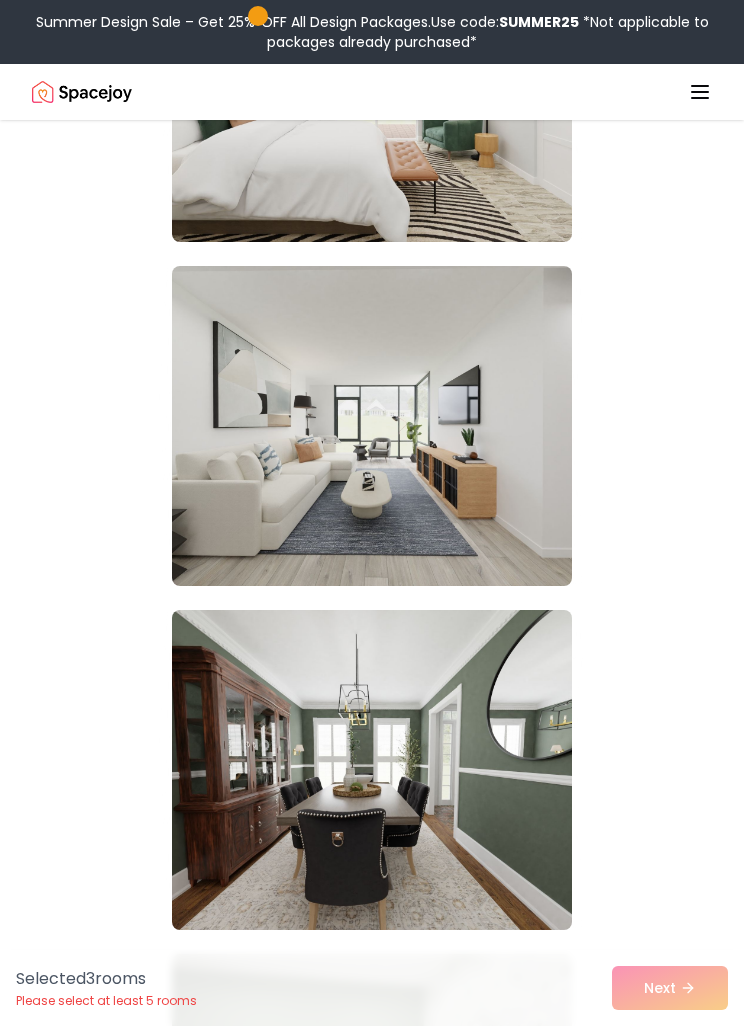 click at bounding box center (372, 426) 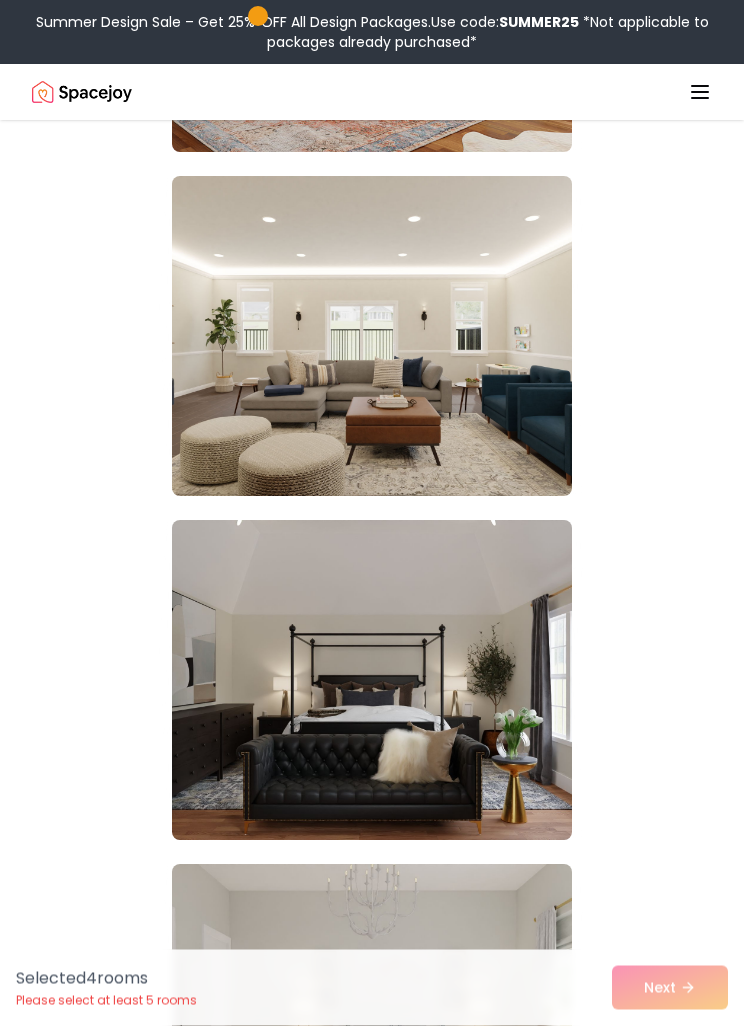 scroll, scrollTop: 1646, scrollLeft: 0, axis: vertical 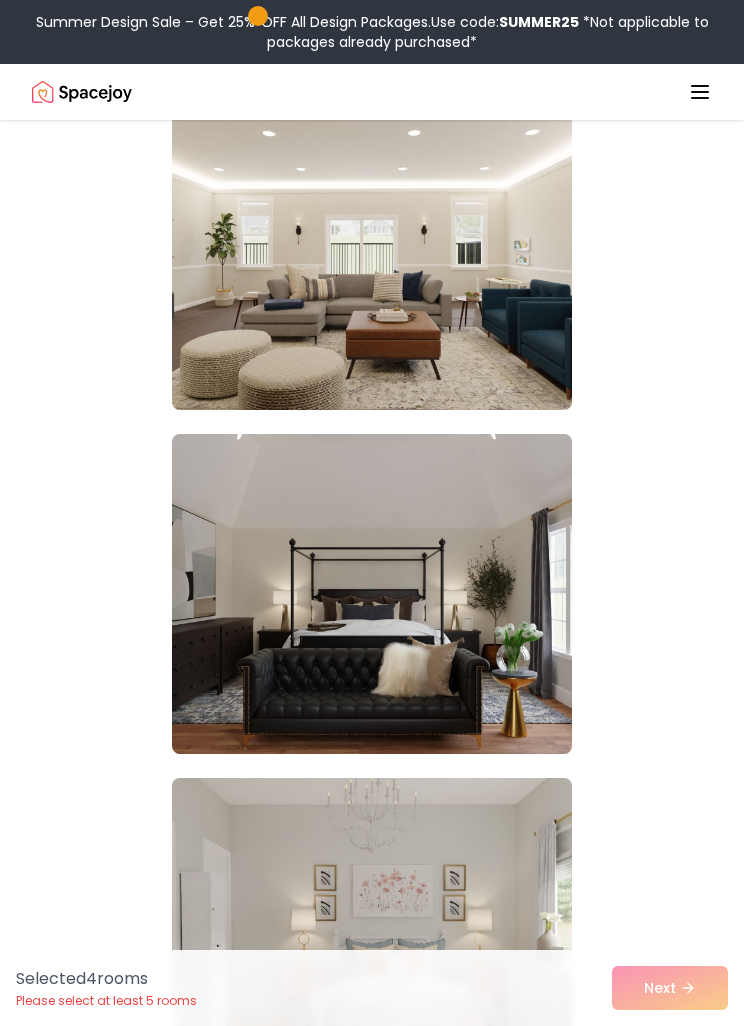 click at bounding box center [372, 250] 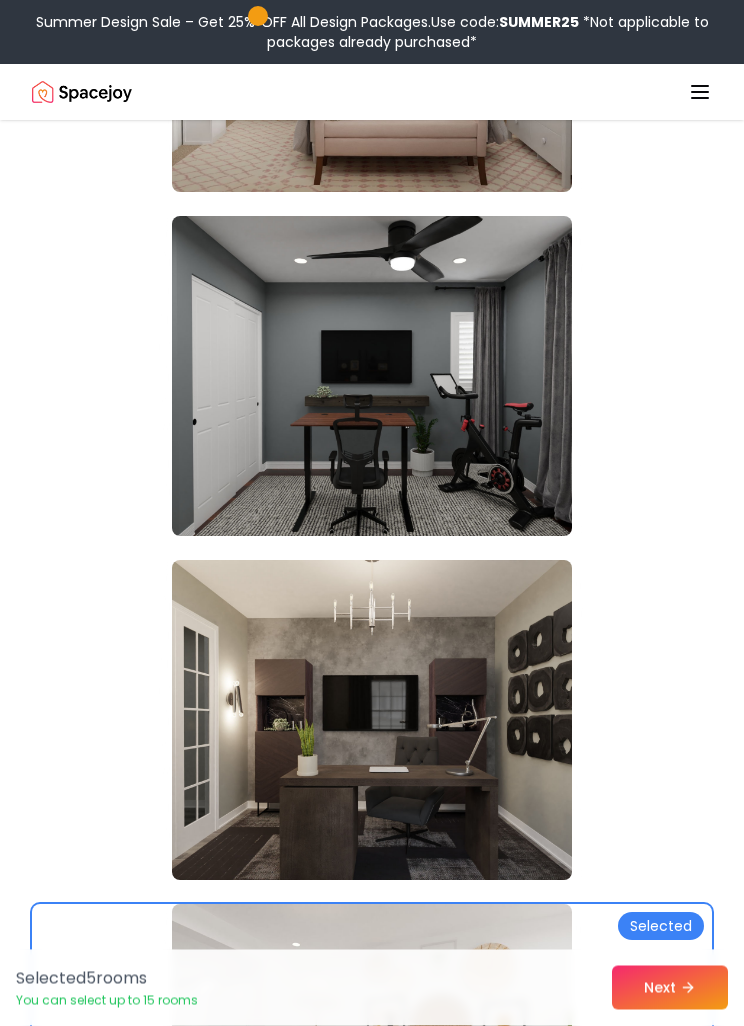 click 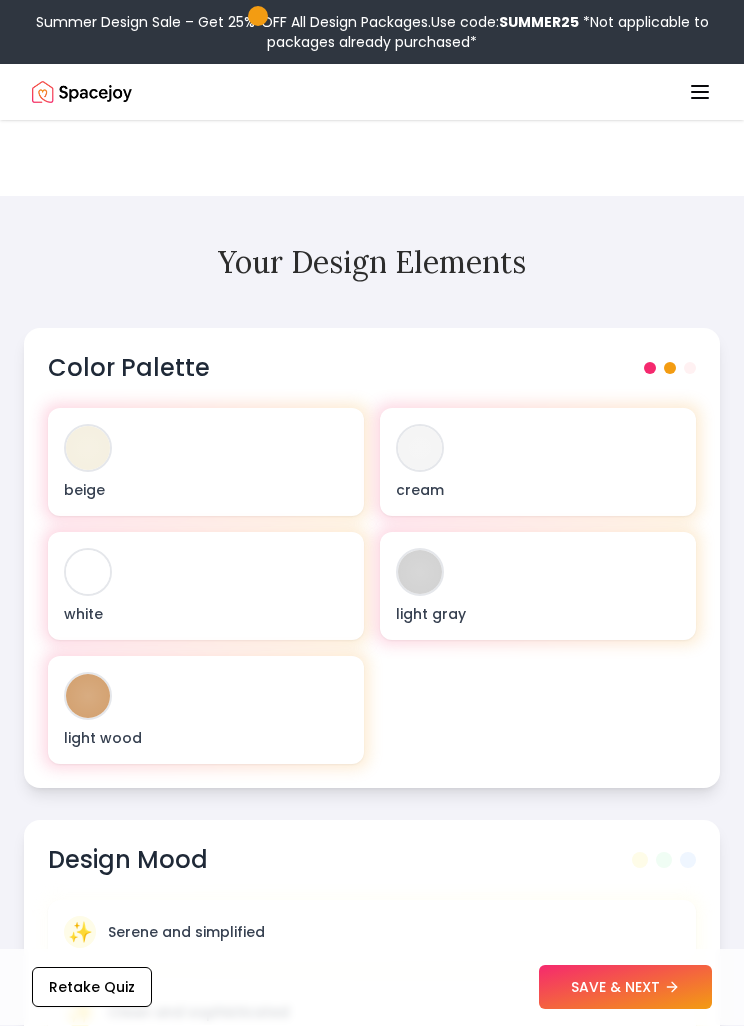 scroll, scrollTop: 625, scrollLeft: 0, axis: vertical 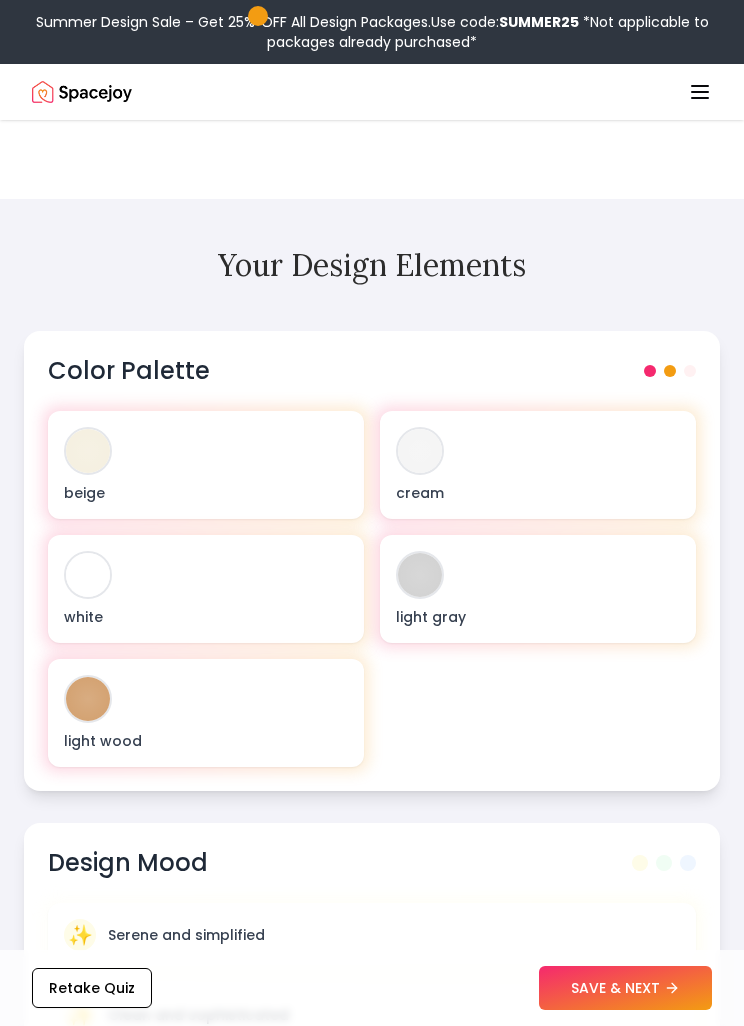 click on "beige" at bounding box center [206, 493] 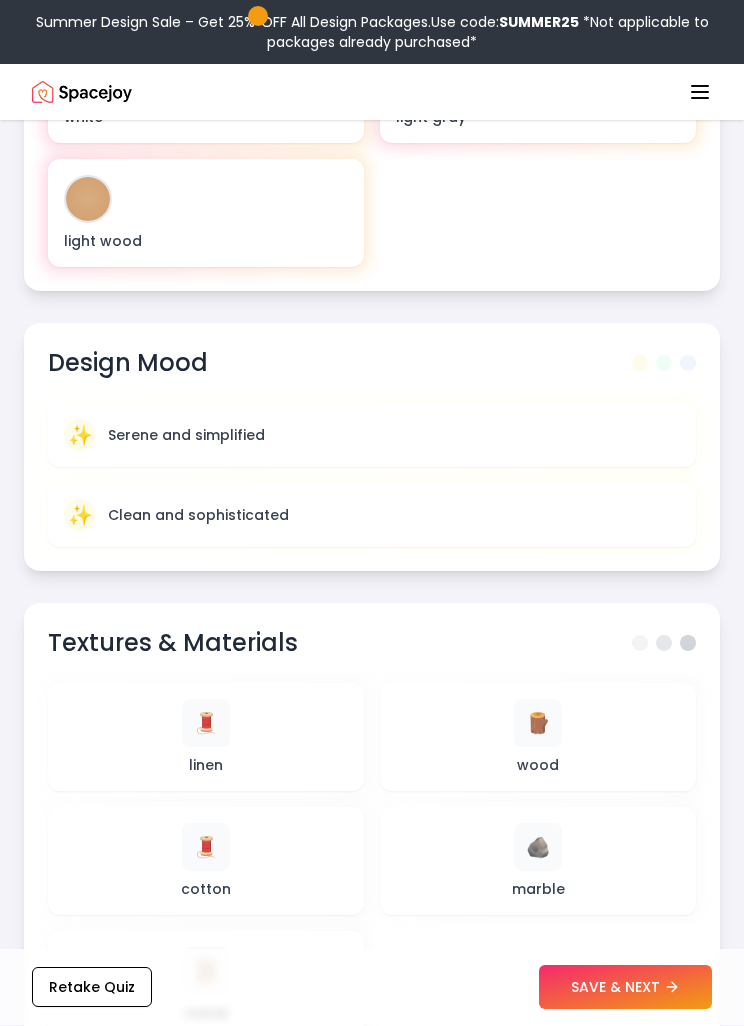 scroll, scrollTop: 1125, scrollLeft: 0, axis: vertical 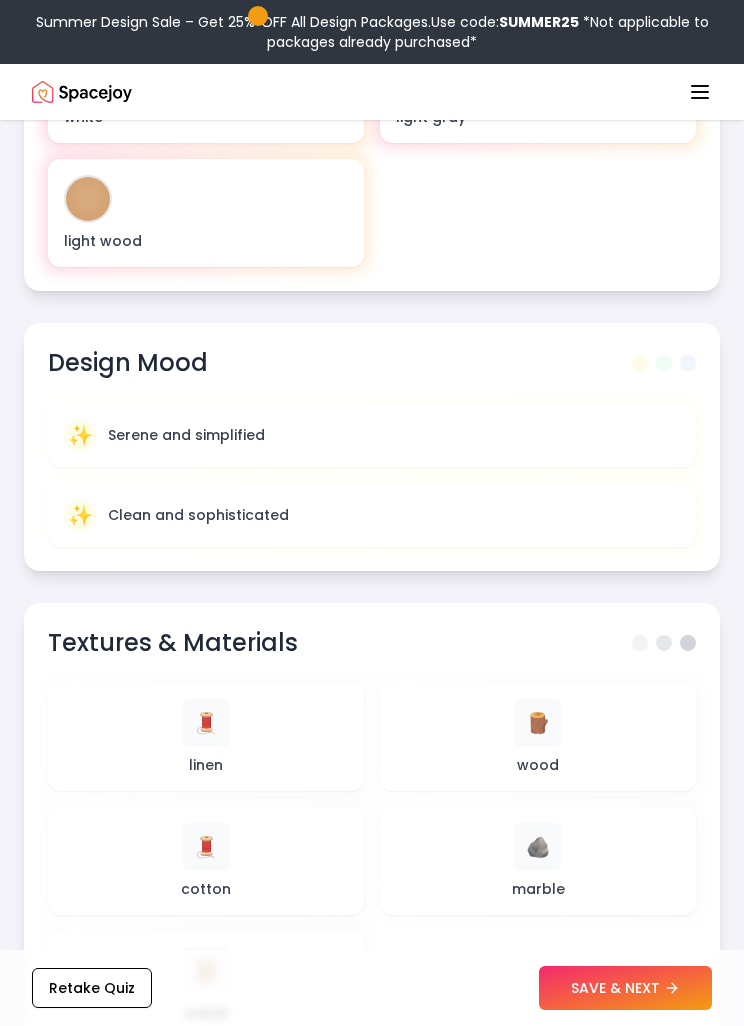 click on "✨ Serene and simplified" at bounding box center (372, 435) 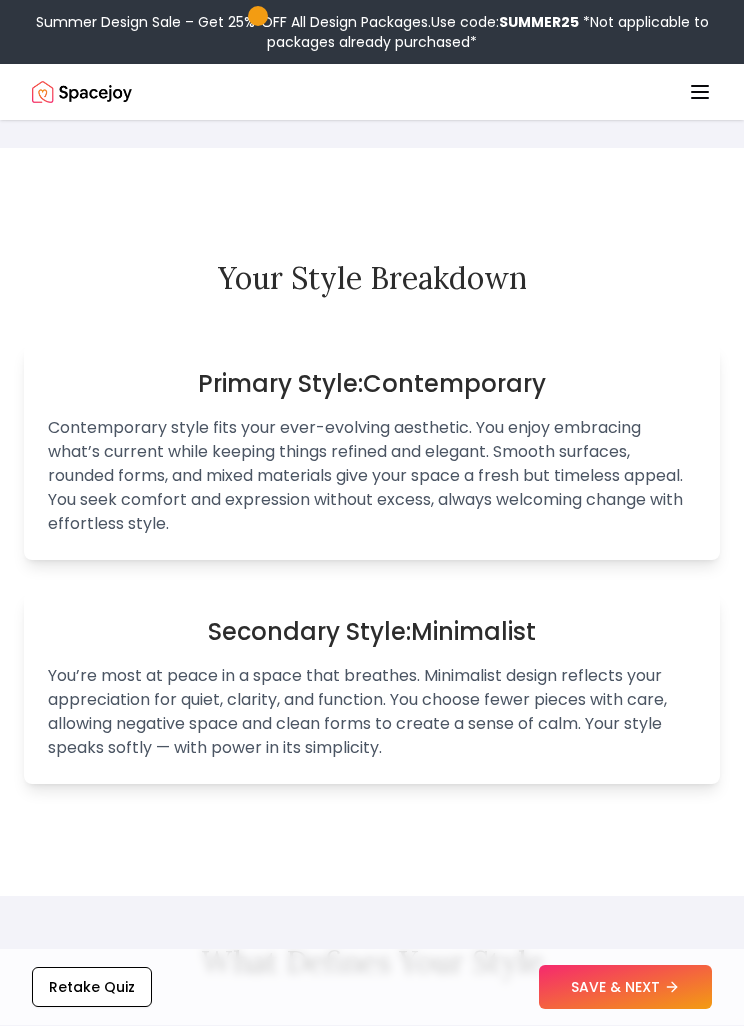 scroll, scrollTop: 2106, scrollLeft: 0, axis: vertical 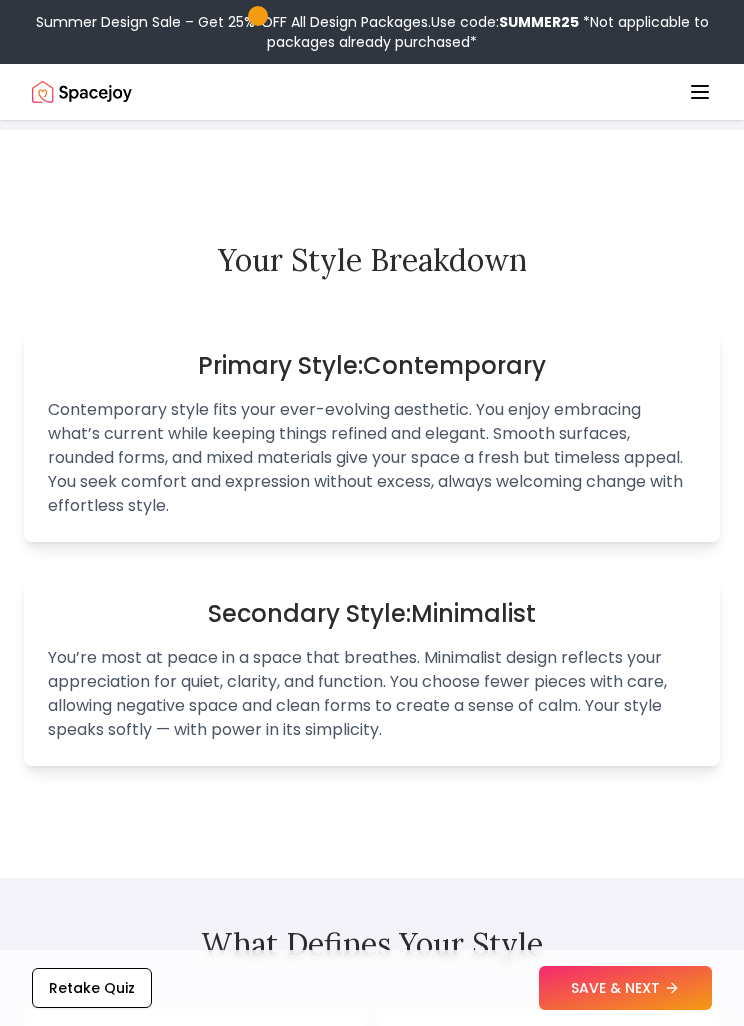 click on "SAVE & NEXT" at bounding box center (625, 988) 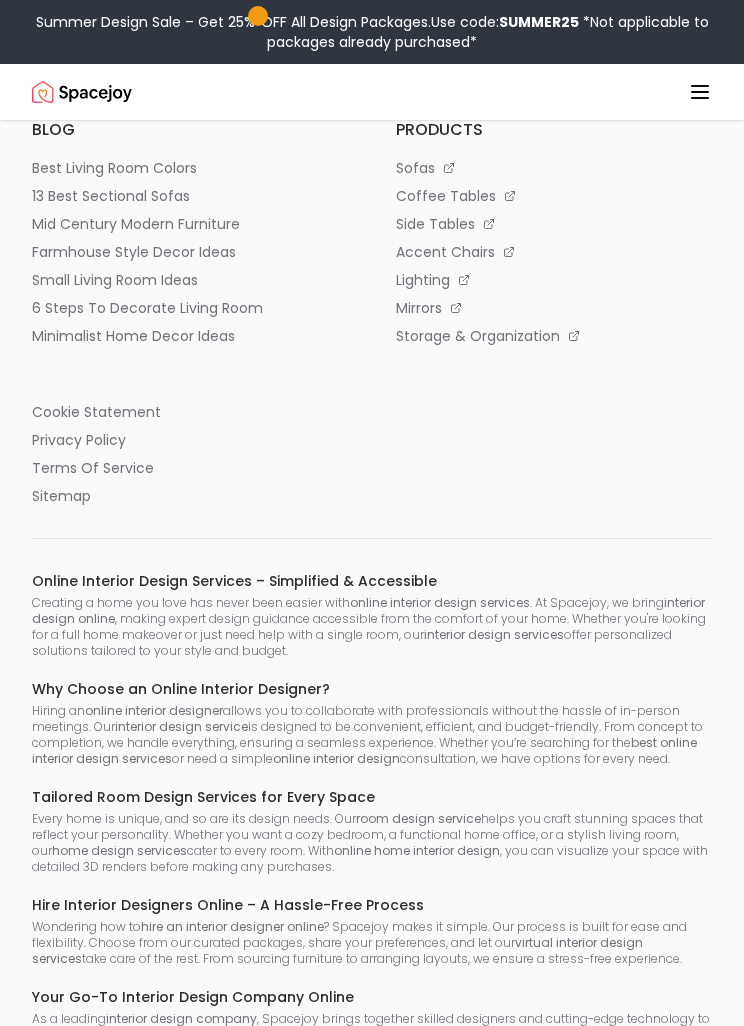 scroll, scrollTop: 0, scrollLeft: 0, axis: both 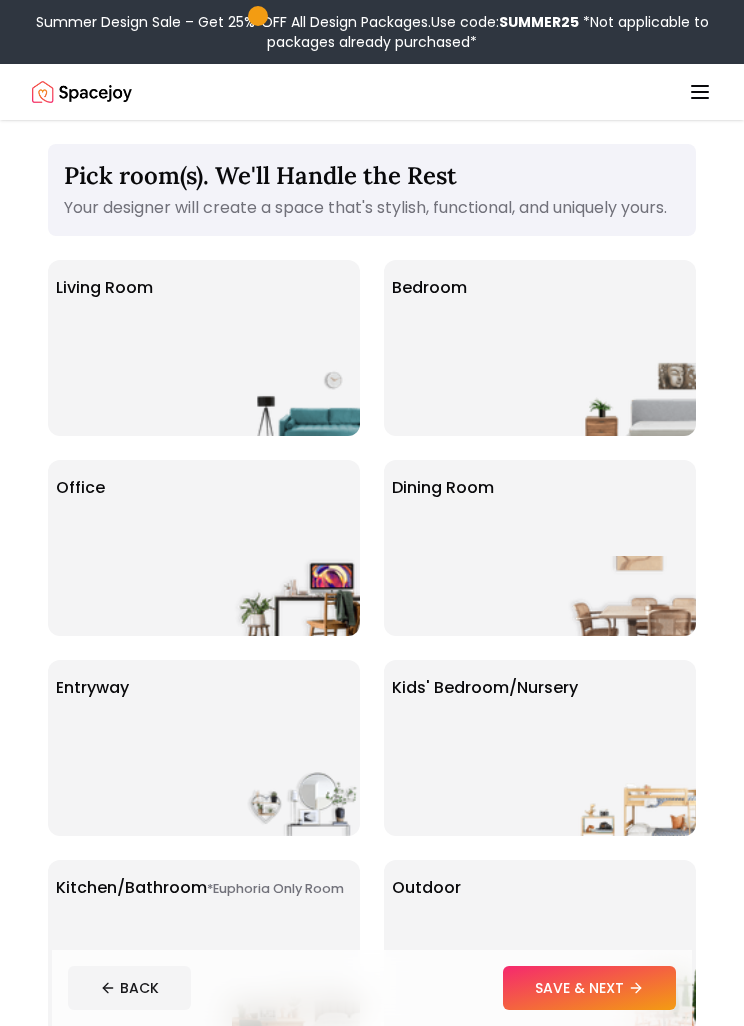 click at bounding box center (296, 396) 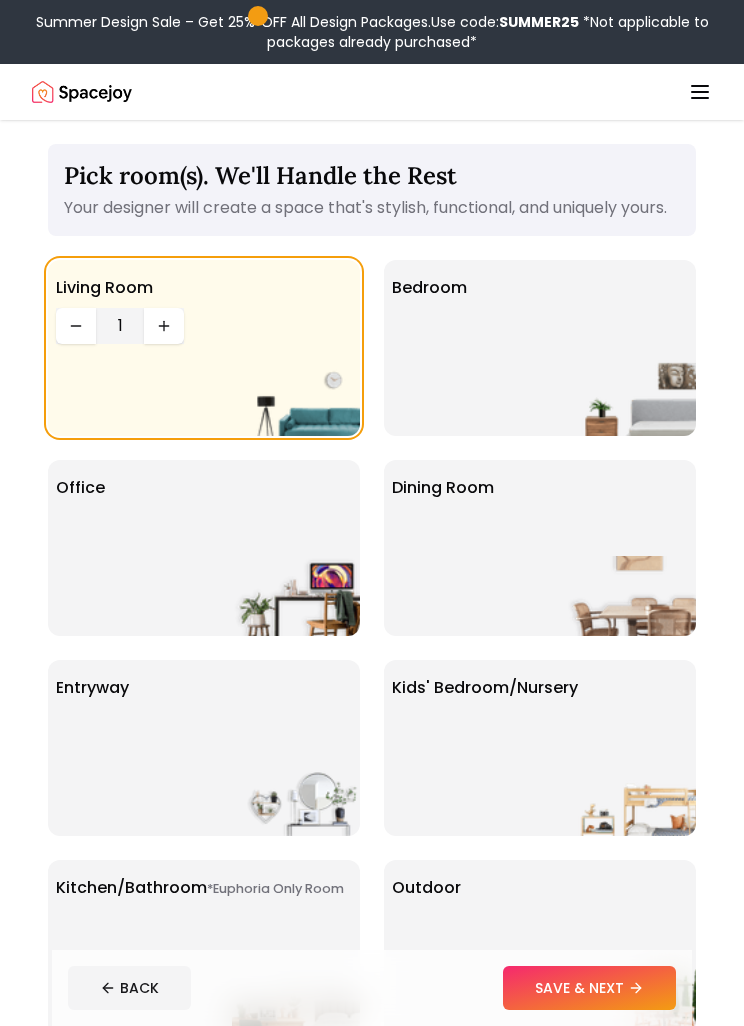 click on "SAVE & NEXT" at bounding box center [589, 988] 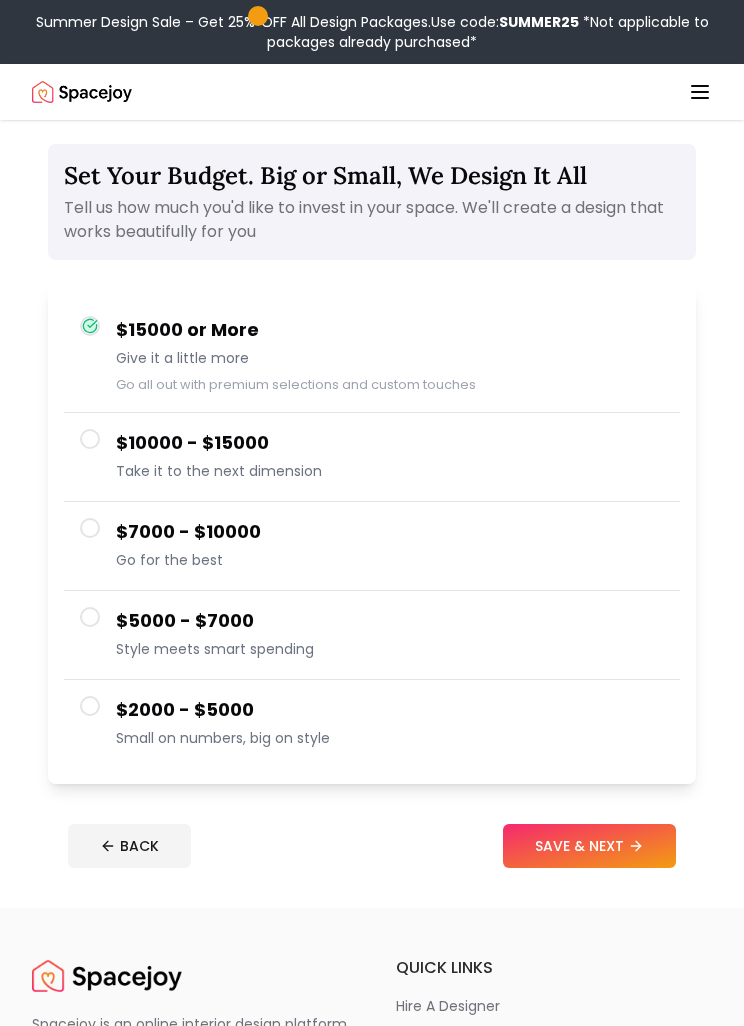 click on "$2000 - $5000" at bounding box center (390, 710) 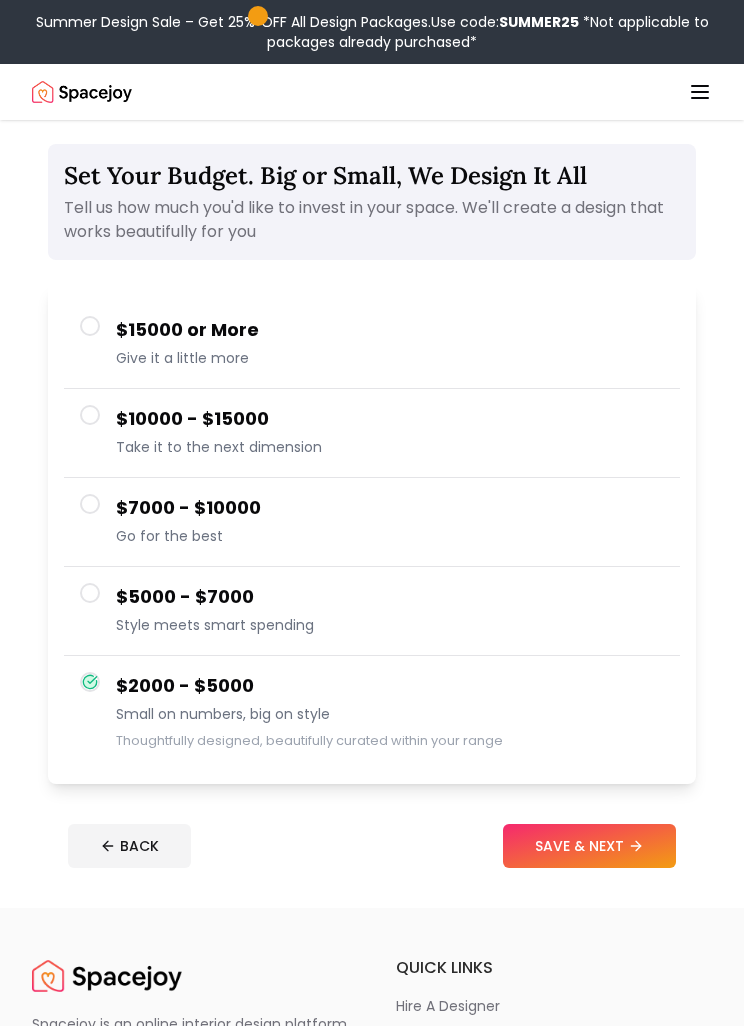 click on "SAVE & NEXT" at bounding box center (589, 846) 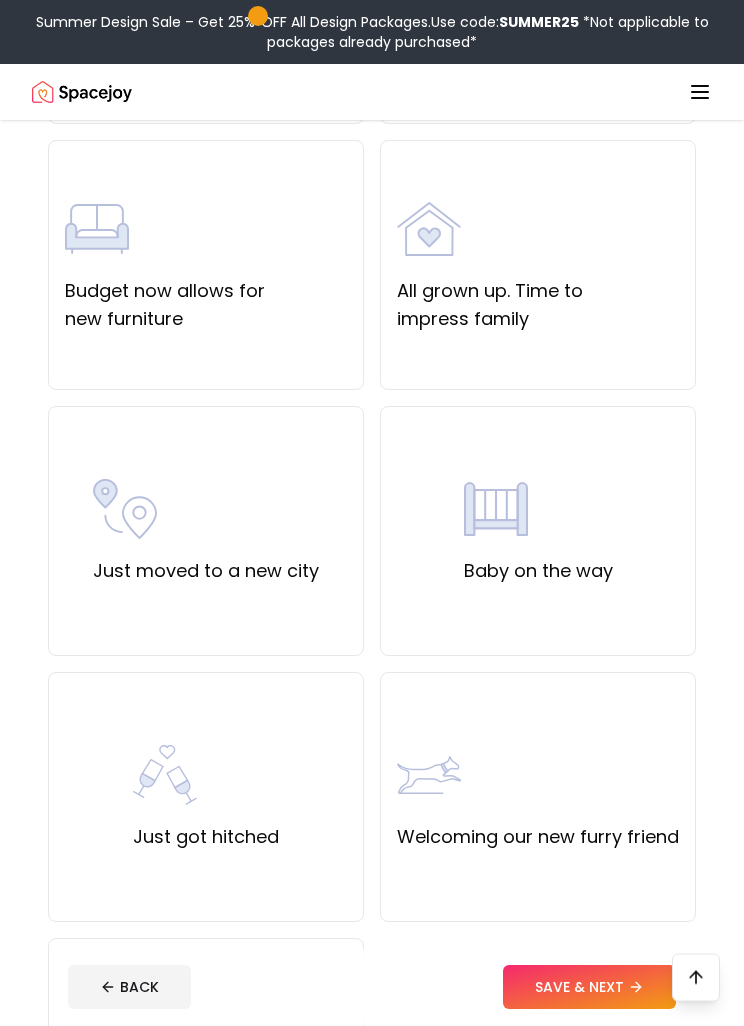 scroll, scrollTop: 665, scrollLeft: 0, axis: vertical 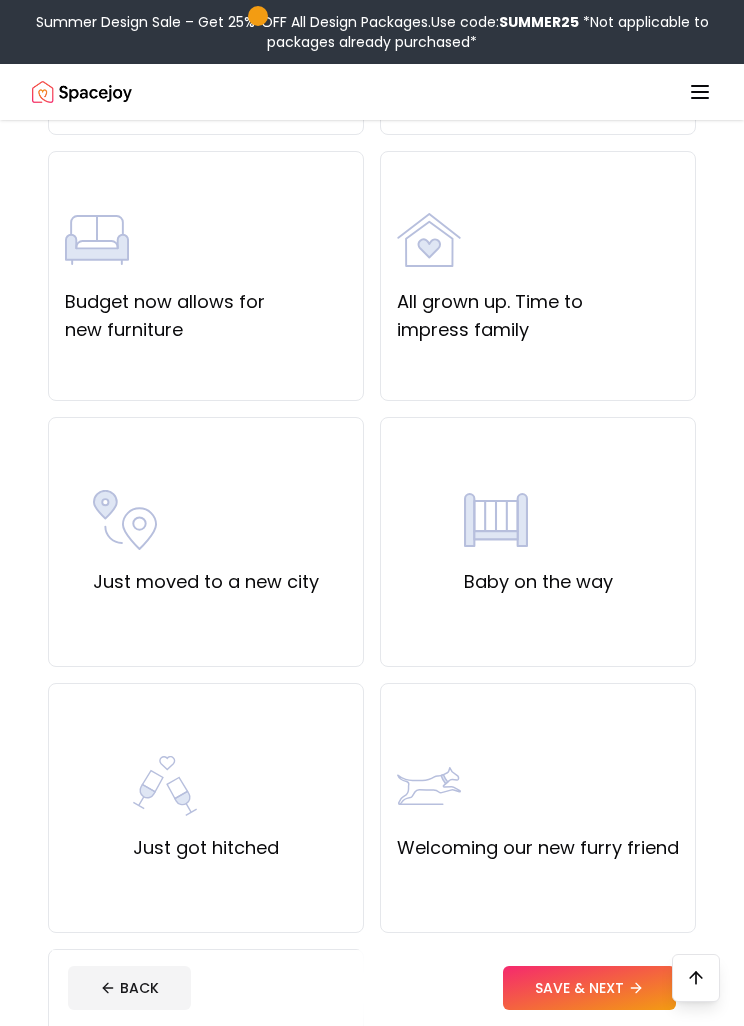 click on "Budget now allows for new furniture" at bounding box center [206, 316] 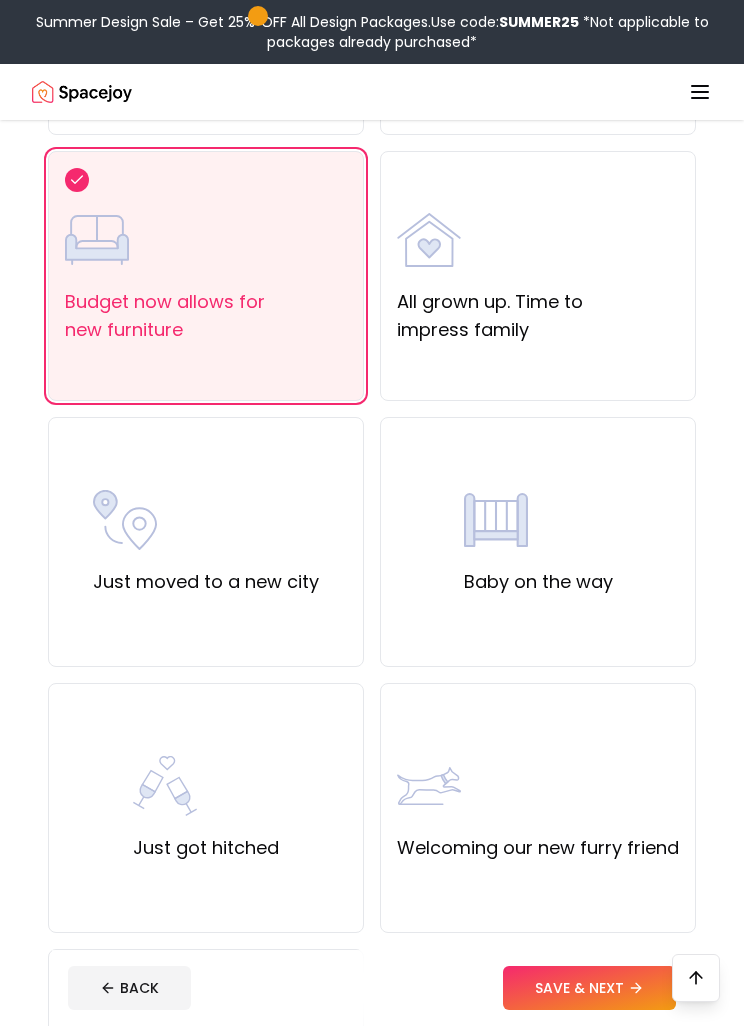 click on "SAVE & NEXT" at bounding box center [589, 988] 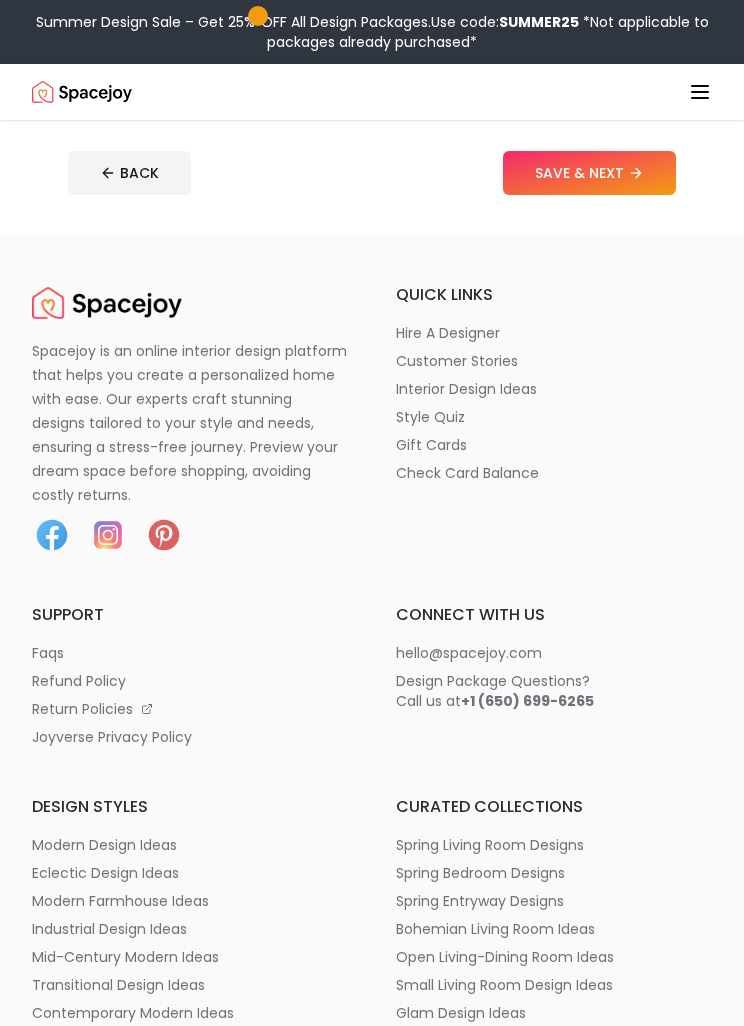 scroll, scrollTop: 0, scrollLeft: 0, axis: both 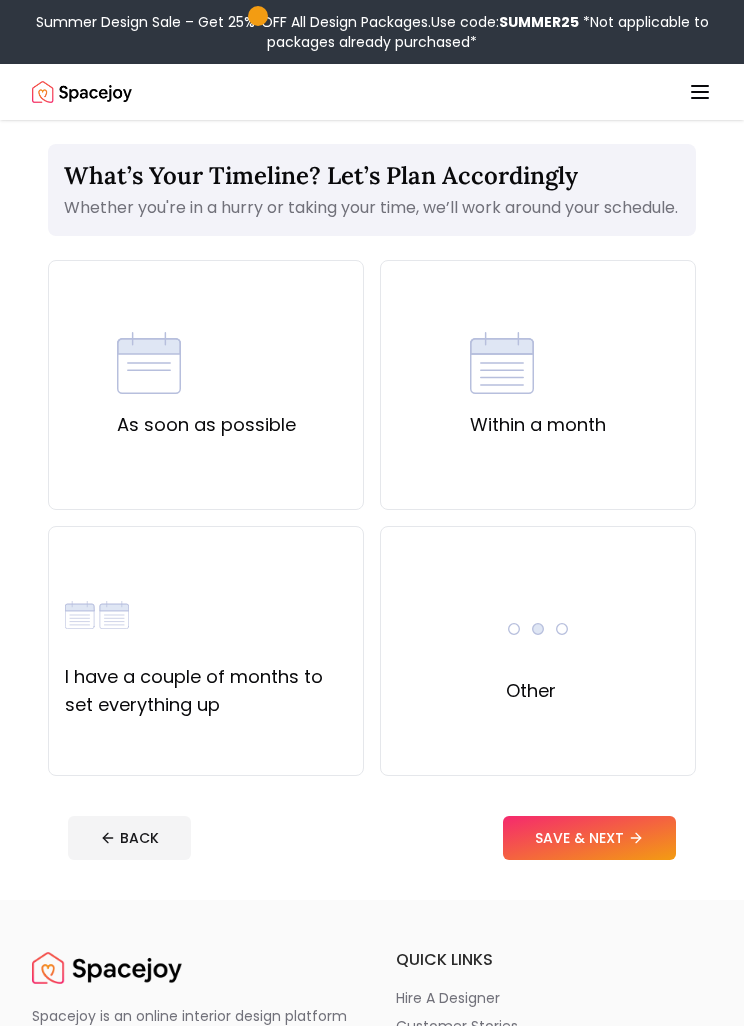 click on "As soon as possible" at bounding box center [206, 425] 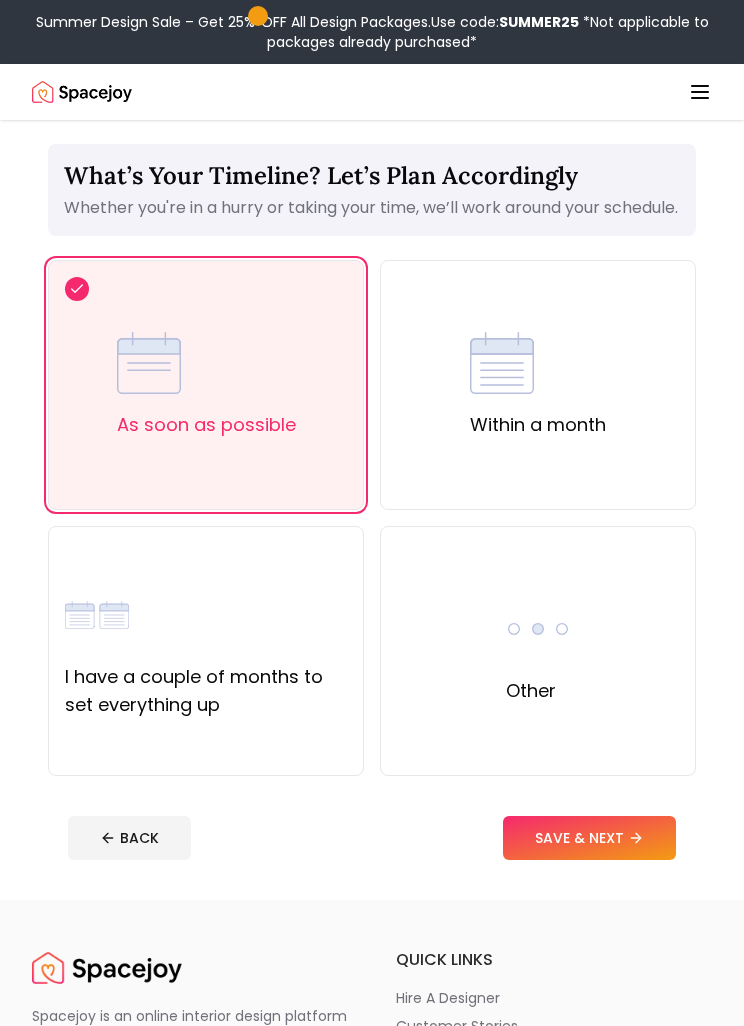 click 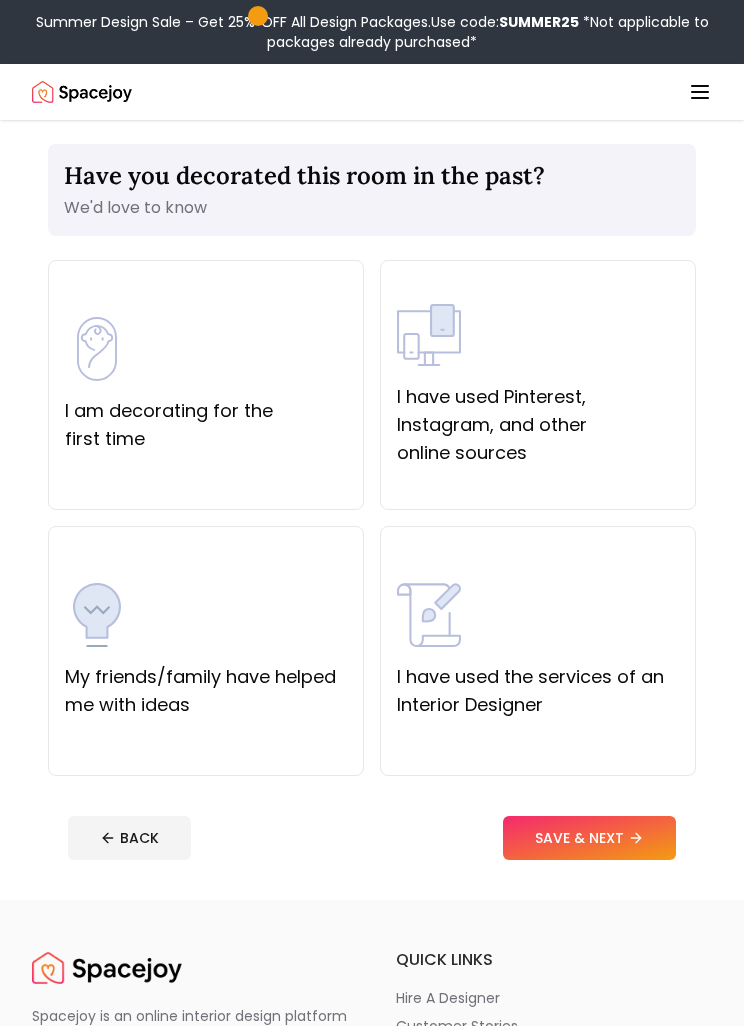 click on "I am decorating for the first time" at bounding box center (206, 425) 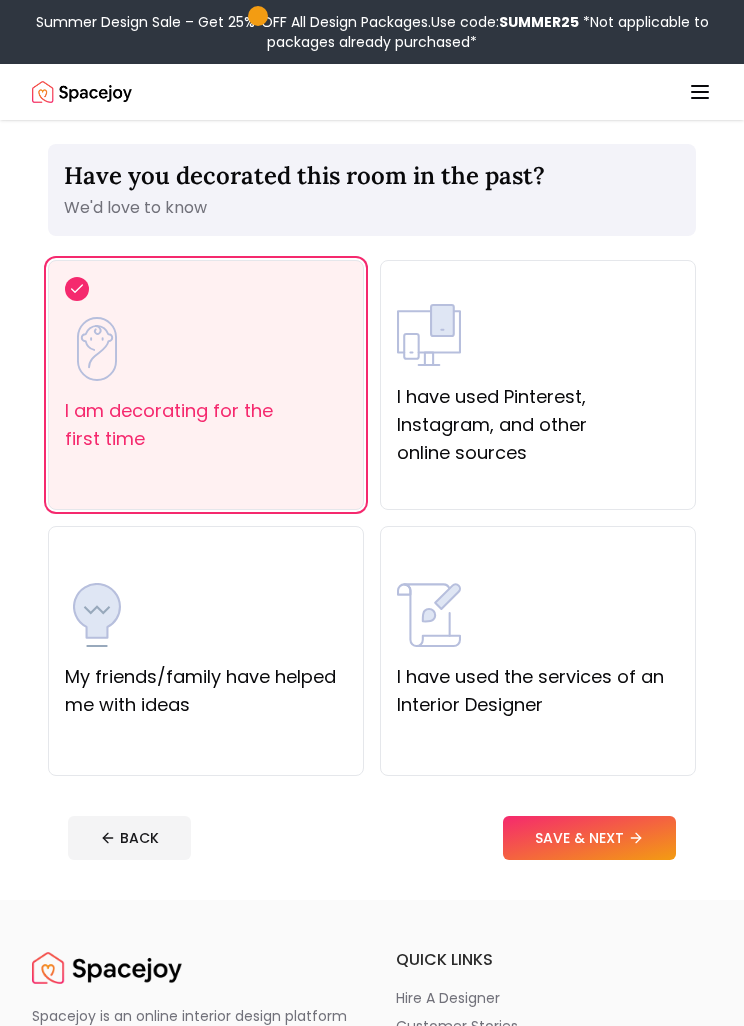 click on "SAVE & NEXT" at bounding box center (589, 838) 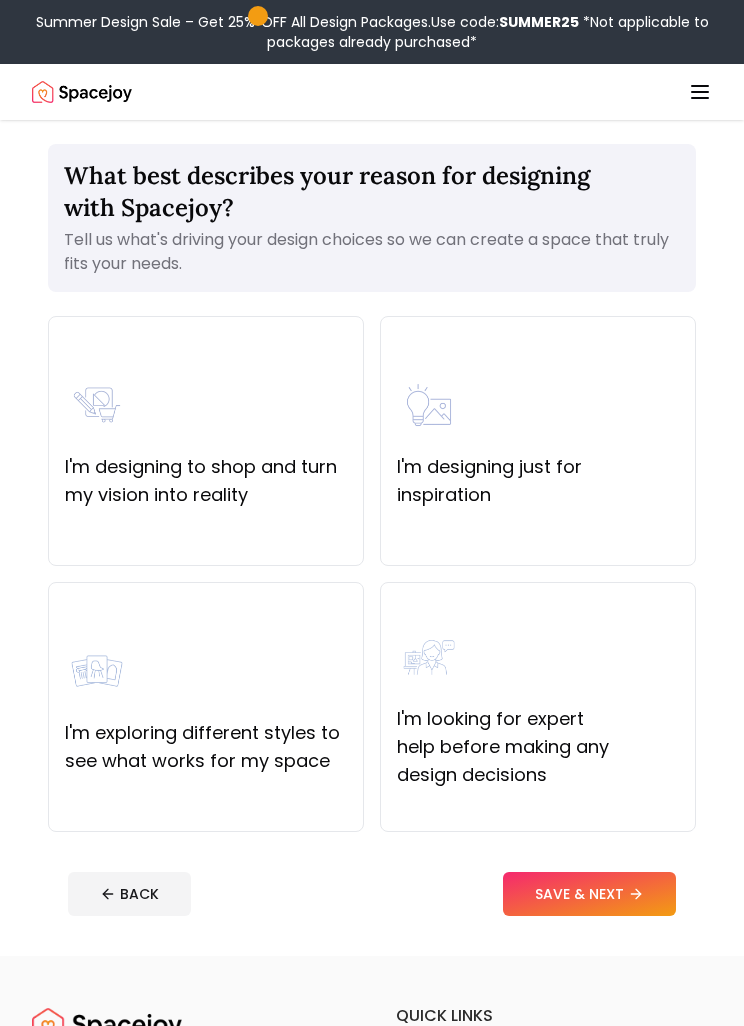 click on "I'm looking for expert help before making any design decisions" at bounding box center (538, 747) 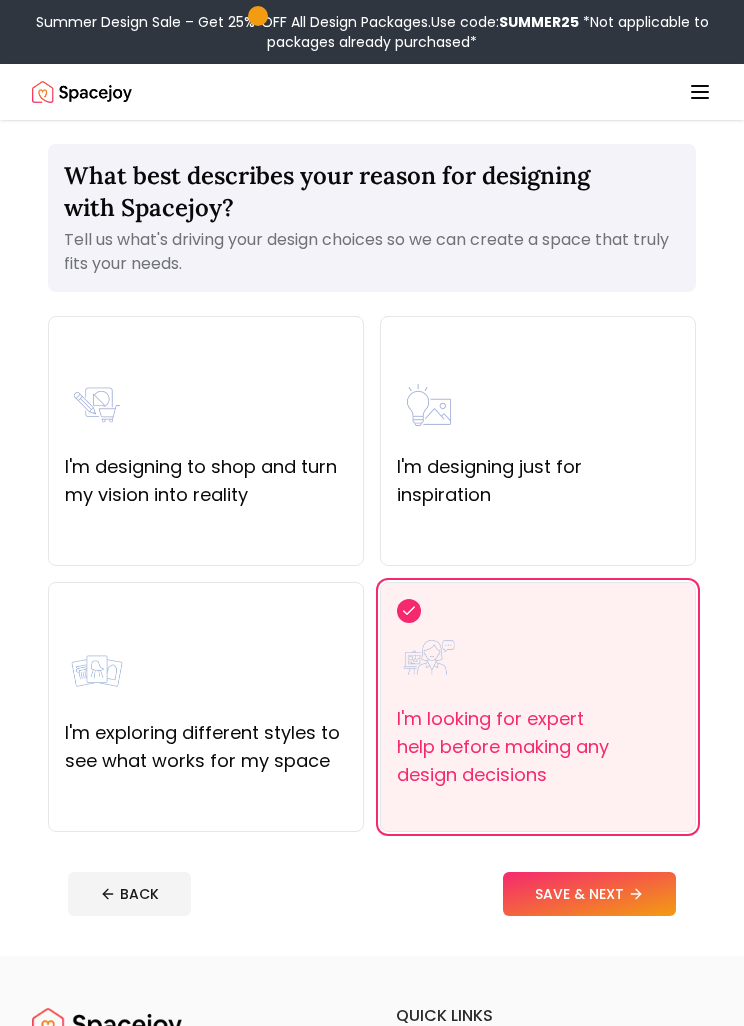 click on "SAVE & NEXT" at bounding box center [589, 894] 